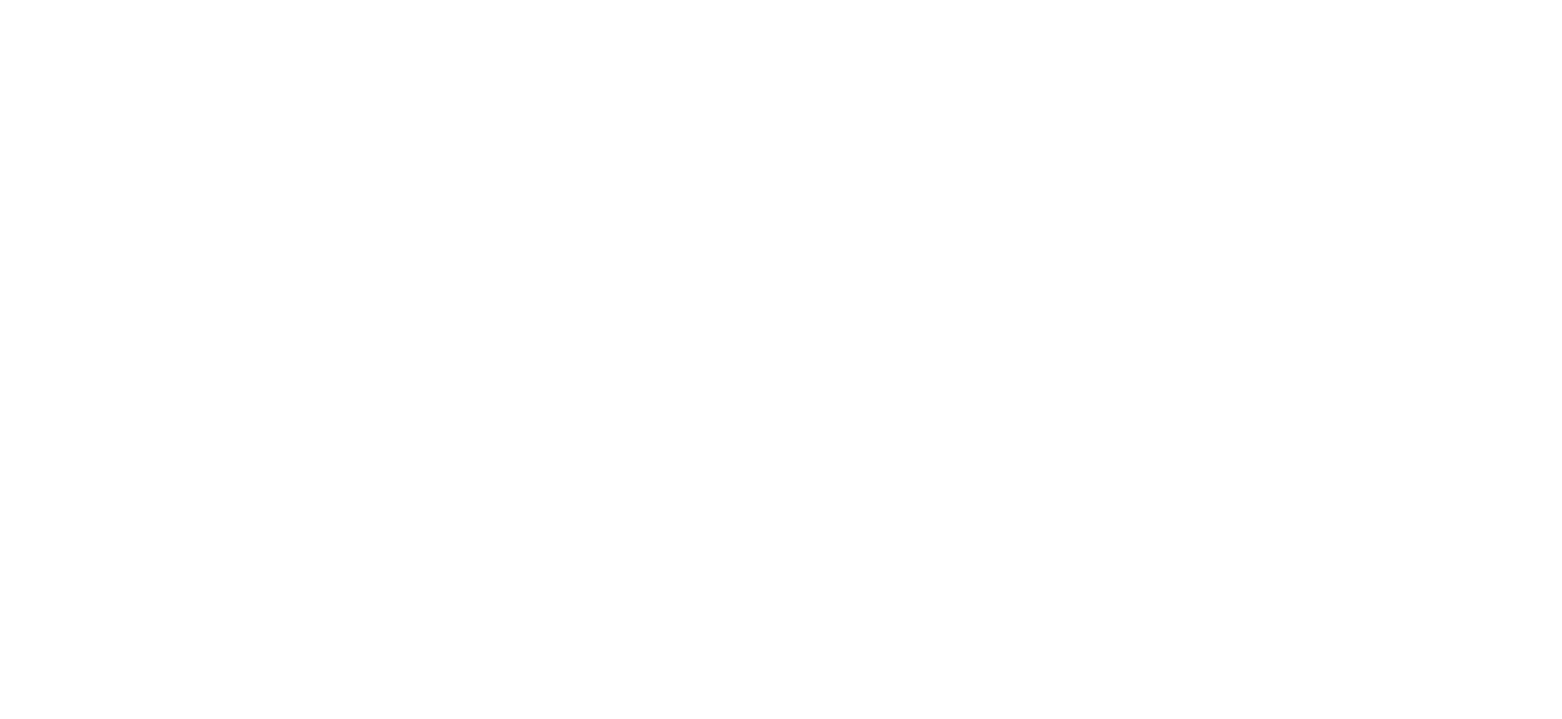 scroll, scrollTop: 0, scrollLeft: 0, axis: both 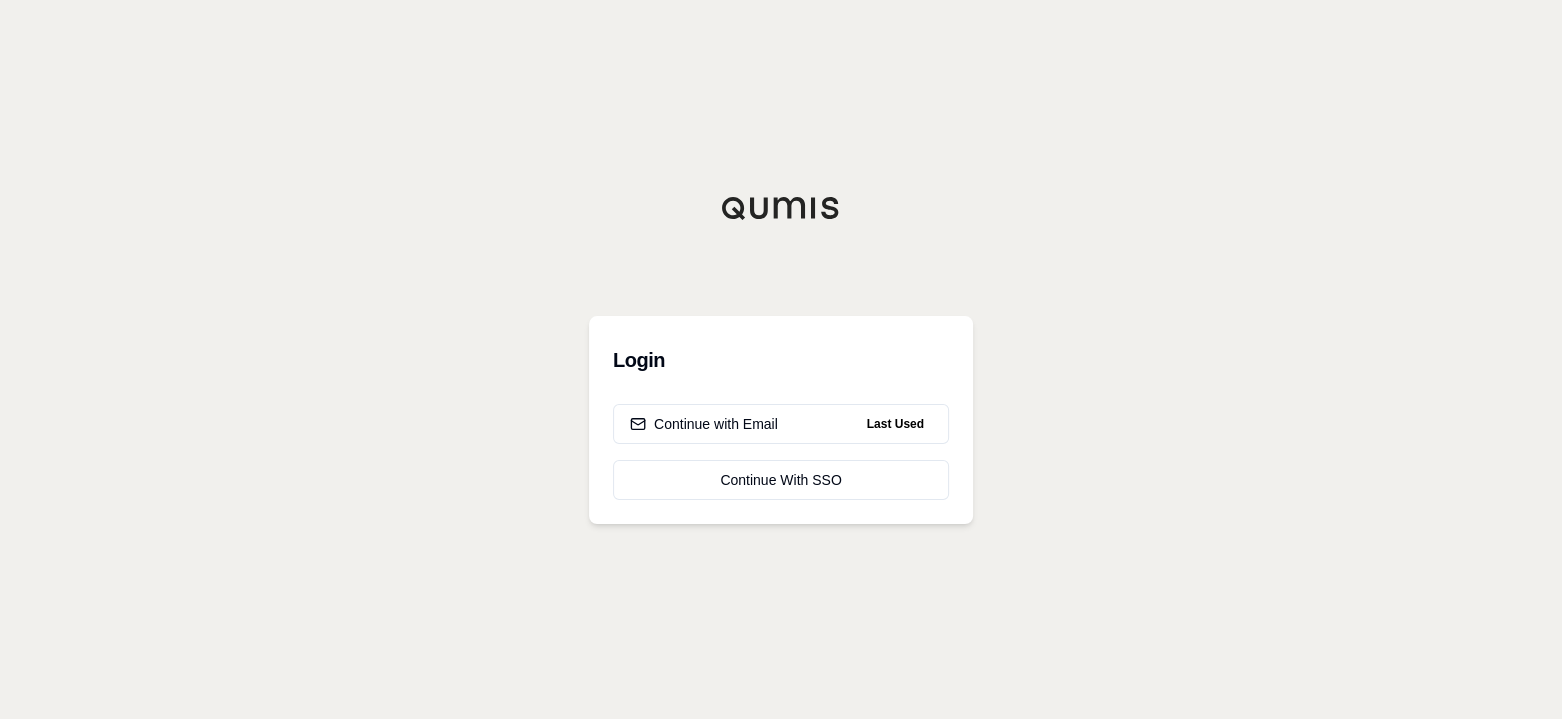 click on "Continue with Email" at bounding box center [704, 424] 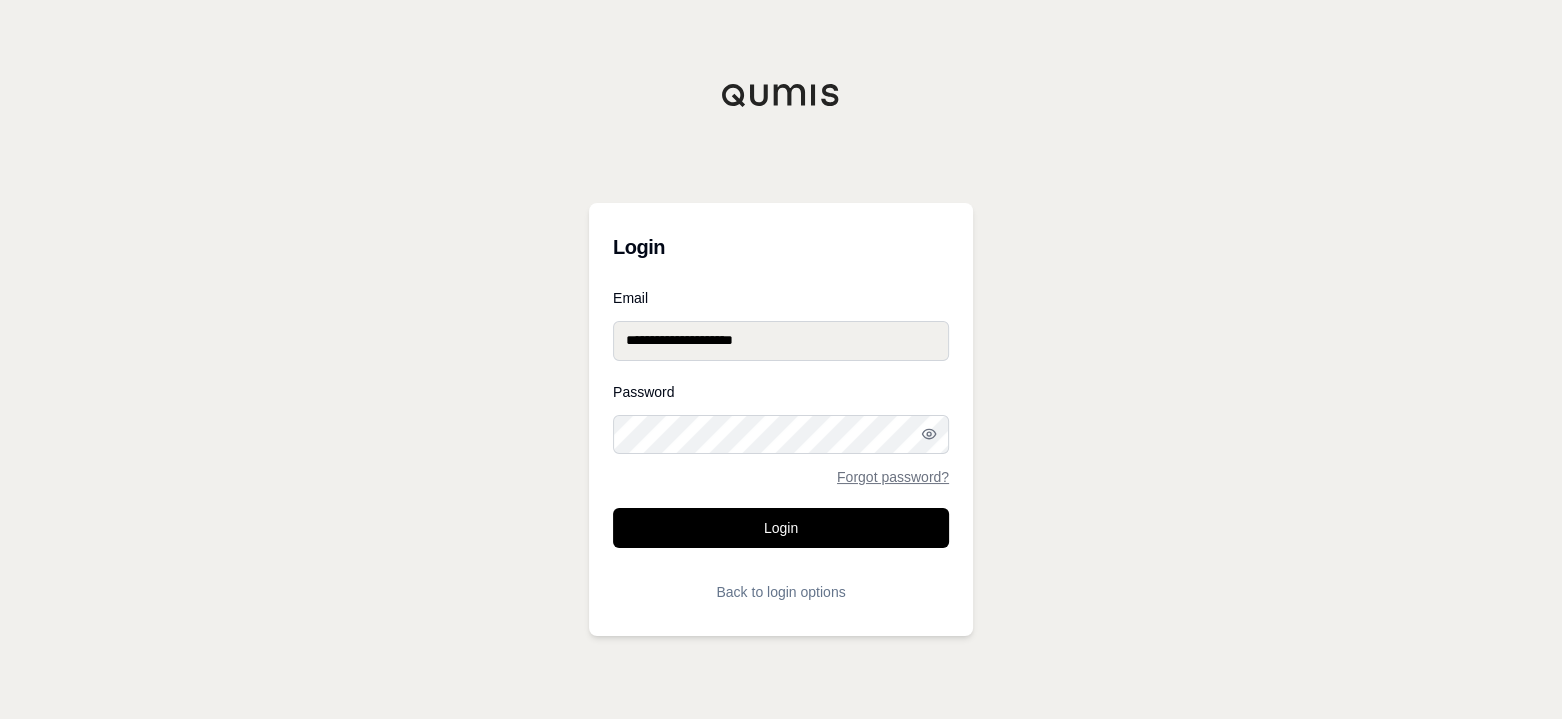 click on "Login" at bounding box center [781, 528] 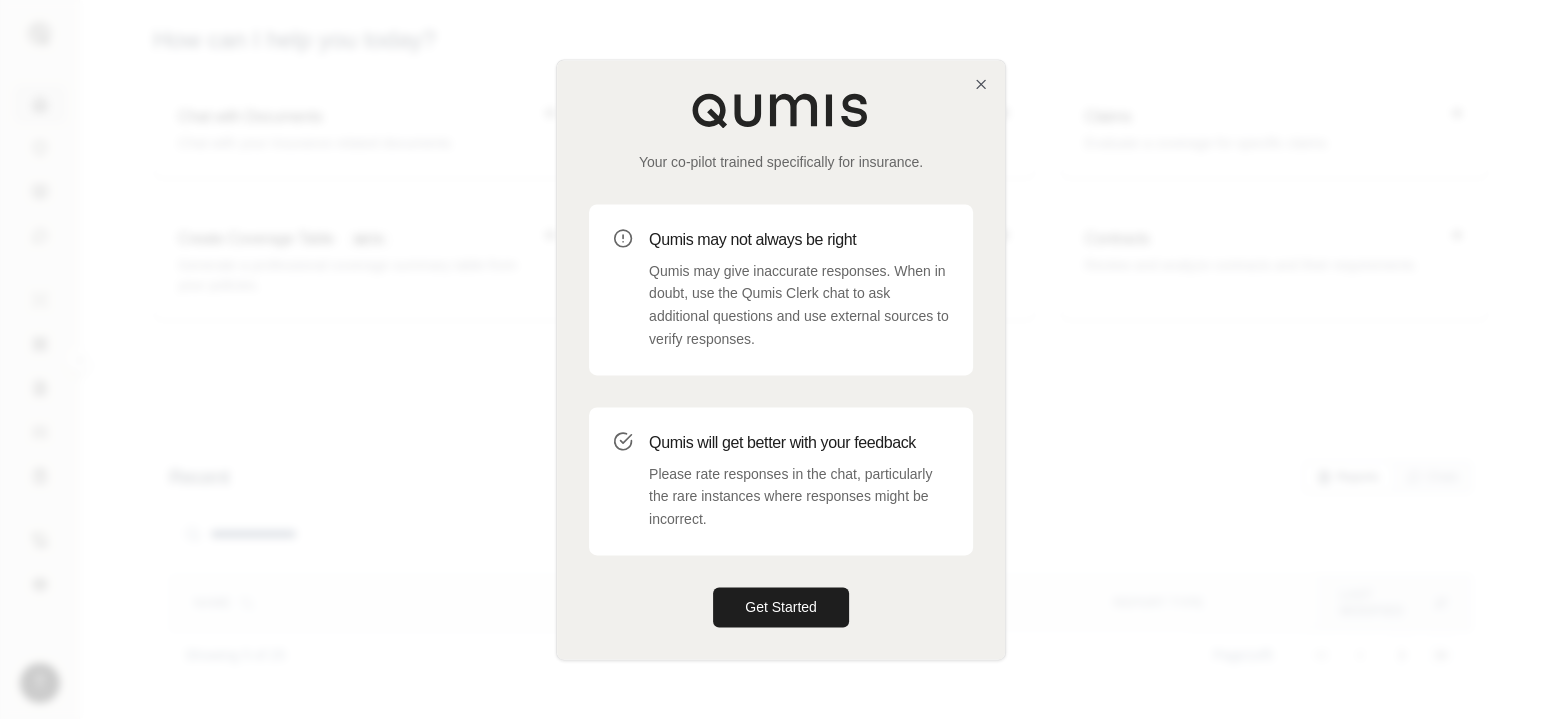 click on "Get Started" at bounding box center (781, 607) 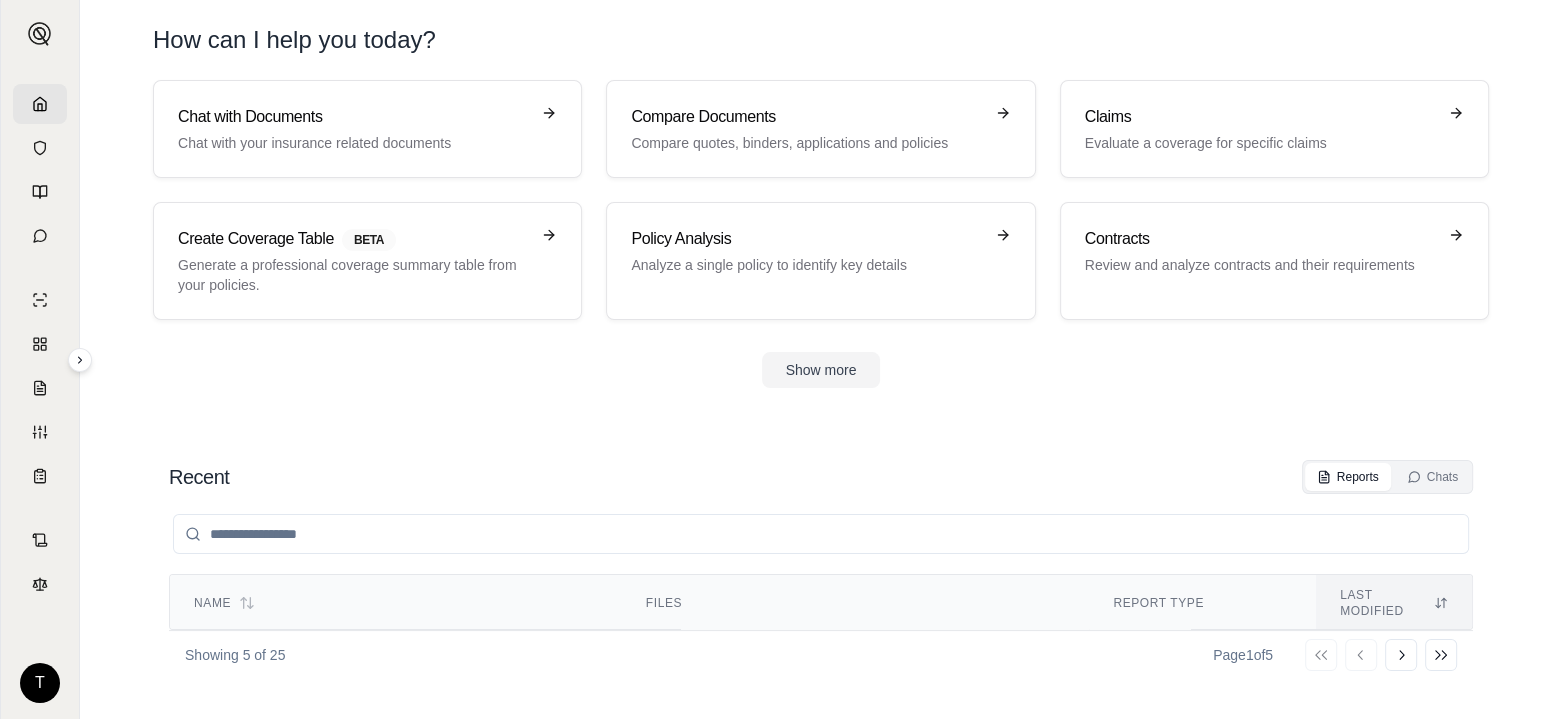 click on "Bend-[GEOGRAPHIC_DATA] Truss Failure Claim Analysis" at bounding box center [396, 686] 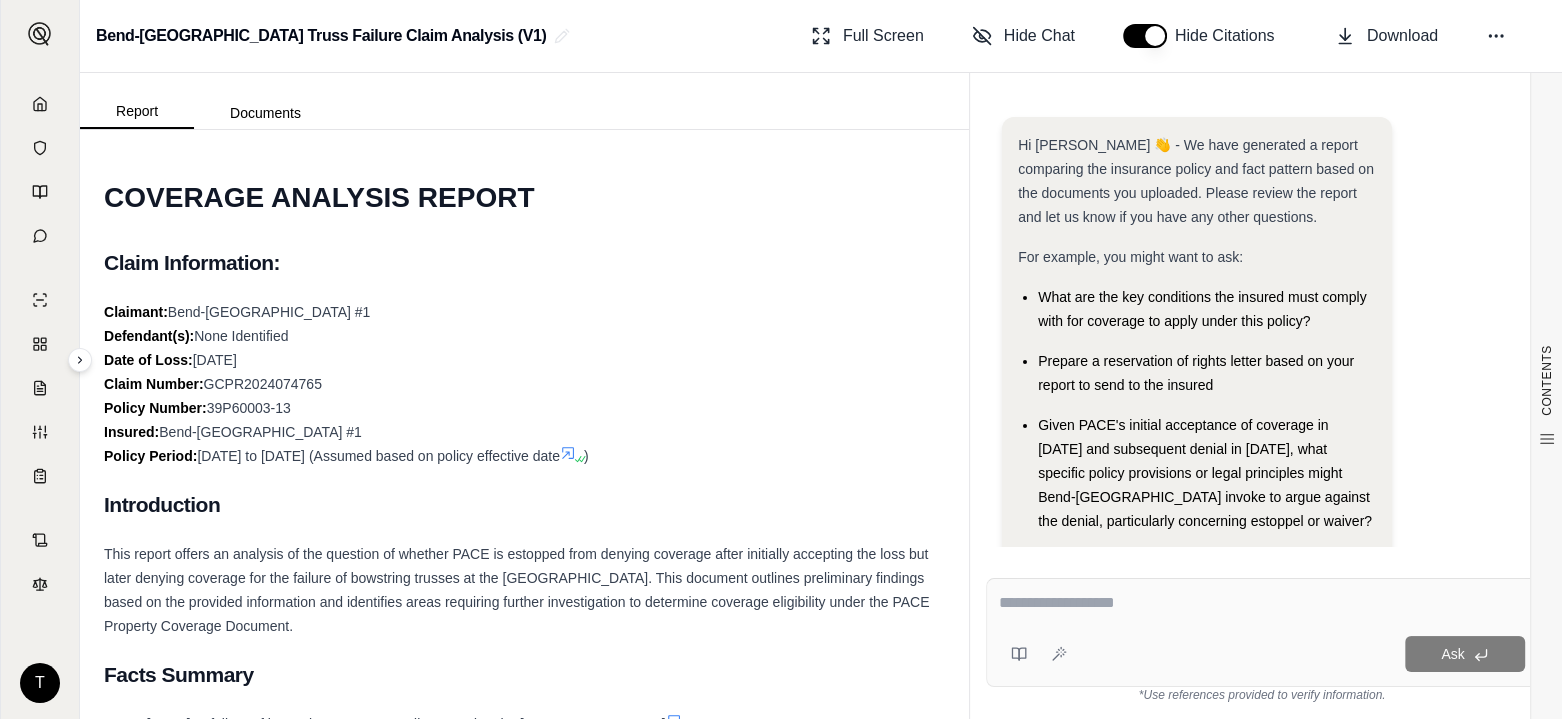 scroll, scrollTop: 226, scrollLeft: 0, axis: vertical 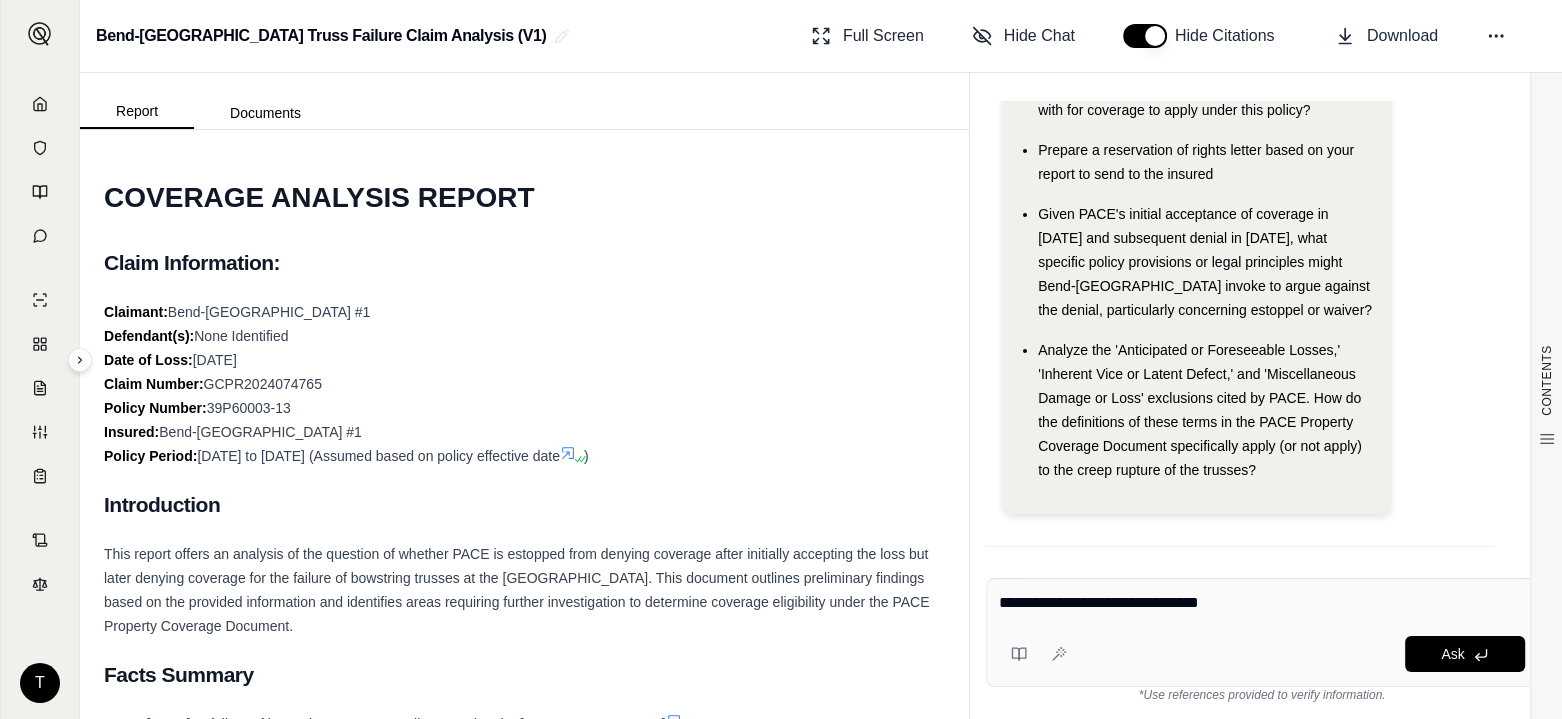 type on "**********" 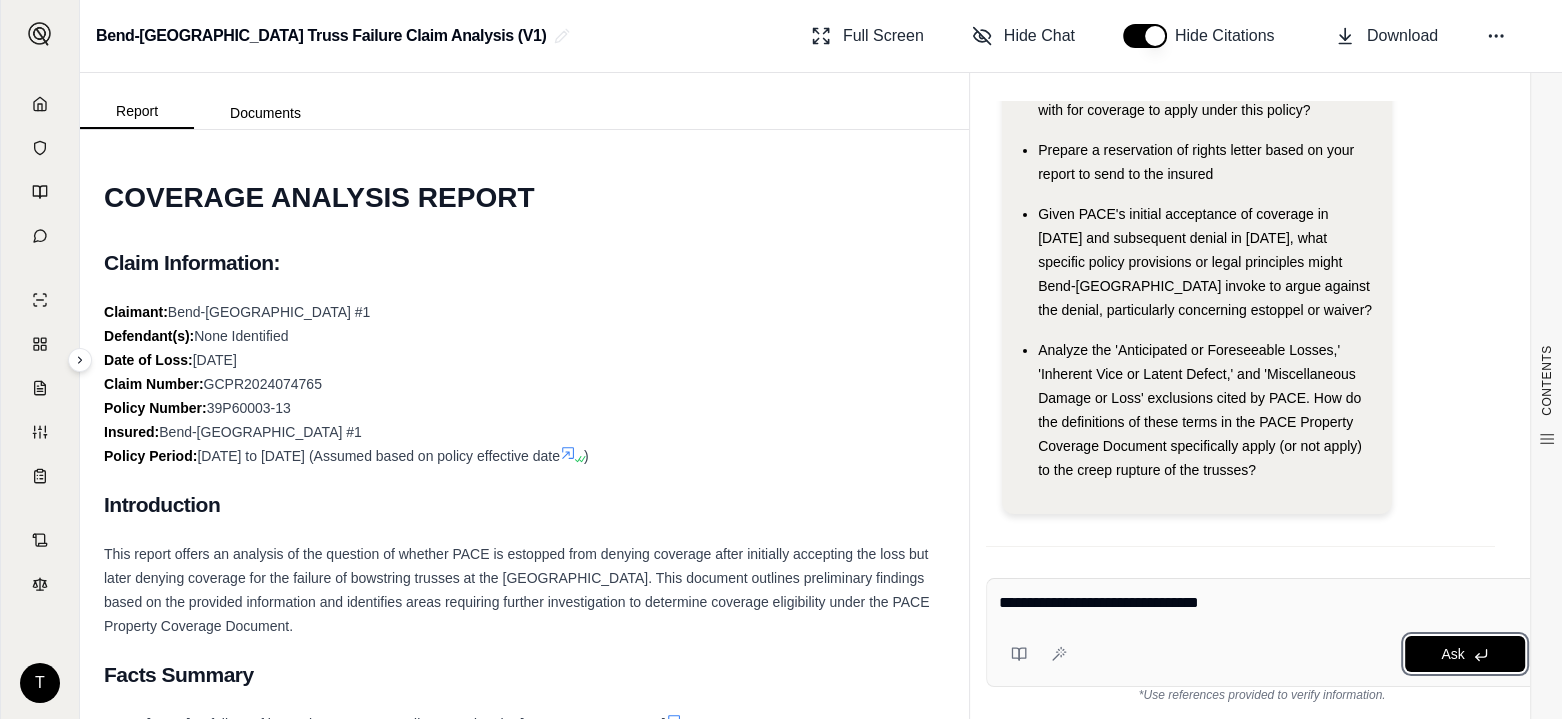 click on "Ask" at bounding box center (1465, 654) 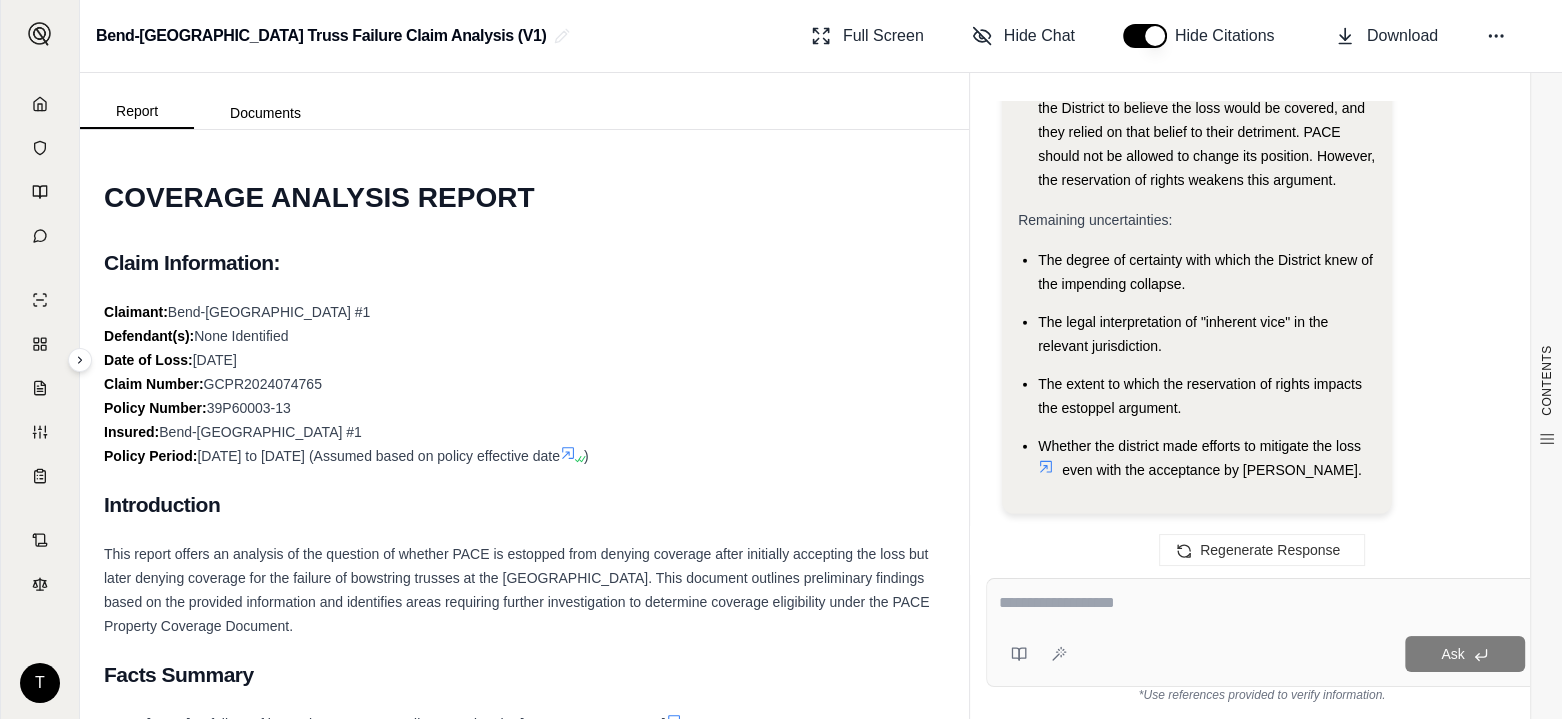 scroll, scrollTop: 4984, scrollLeft: 0, axis: vertical 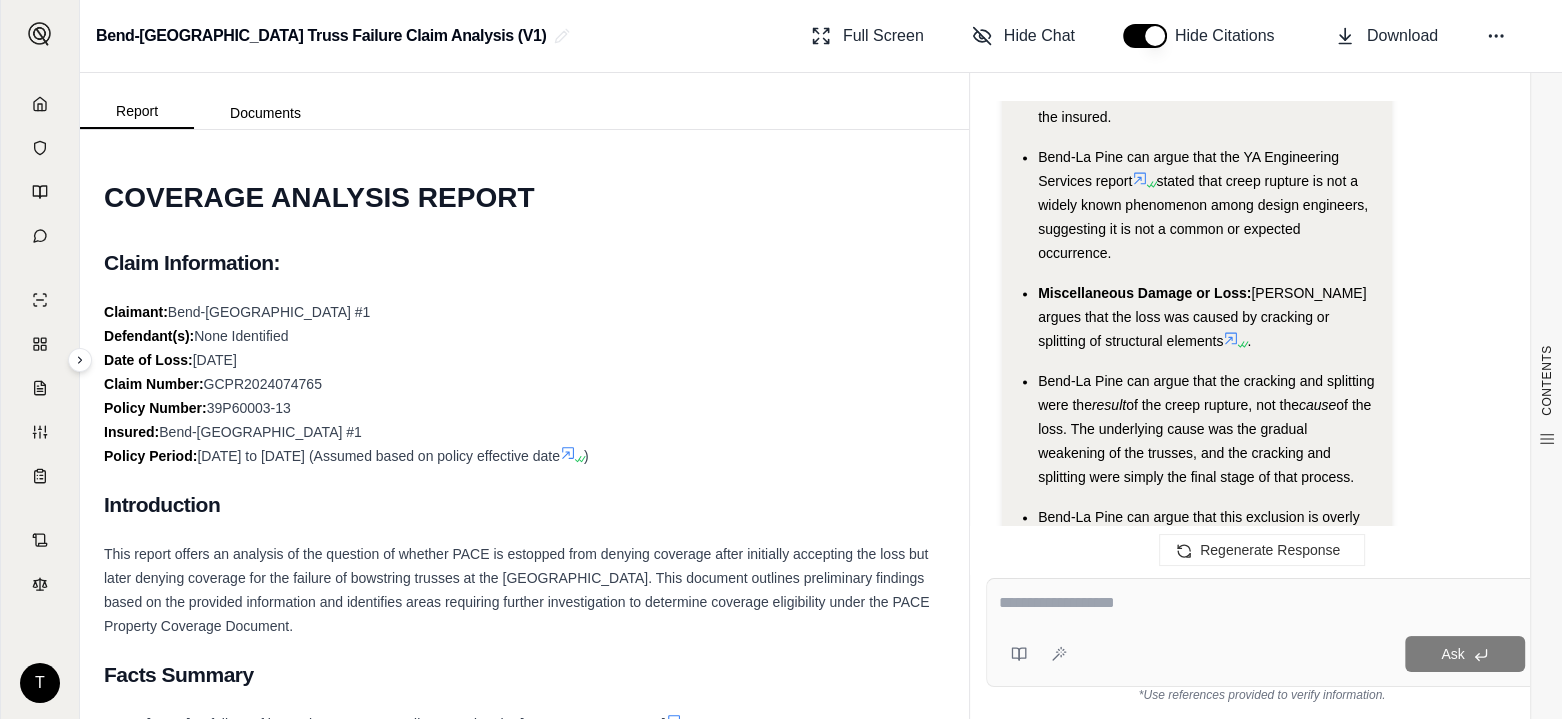 click 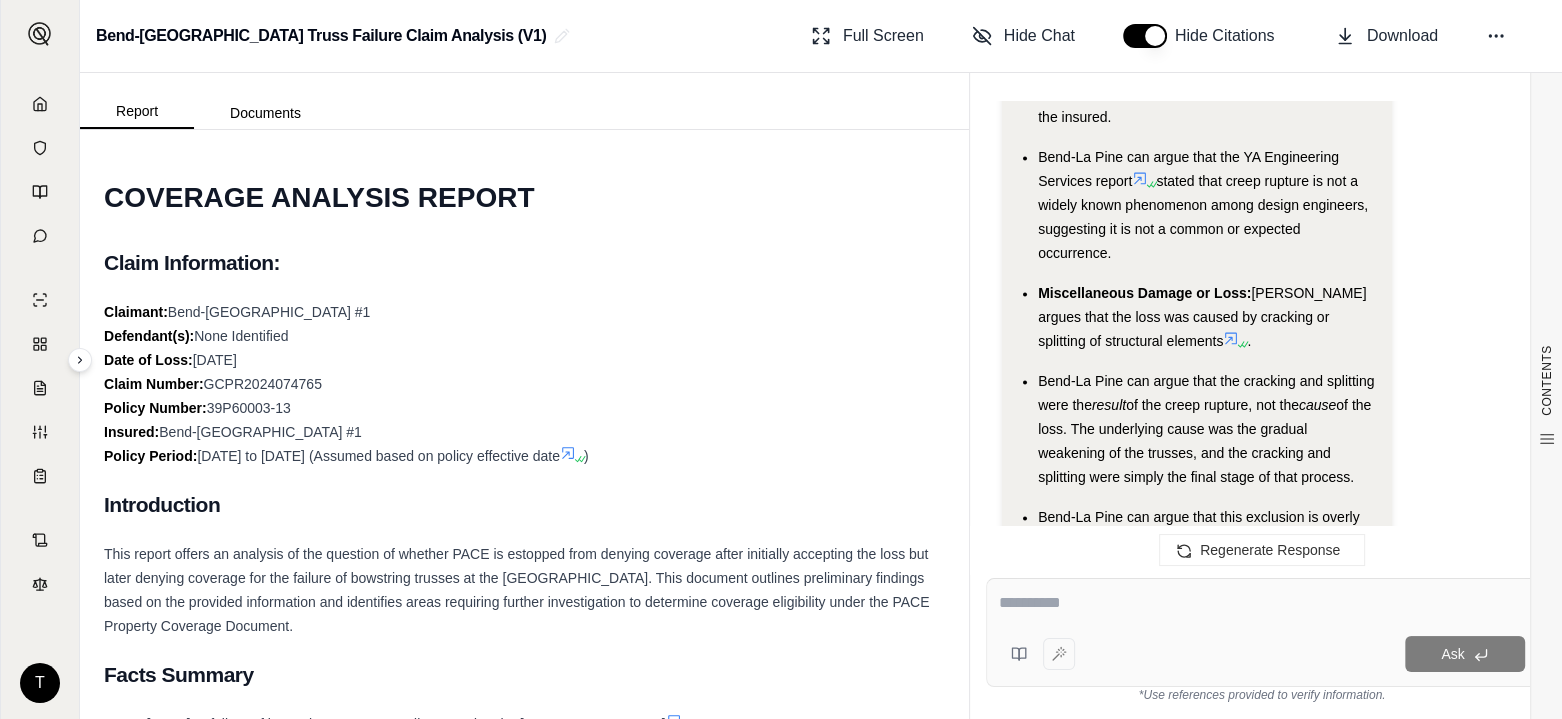 click 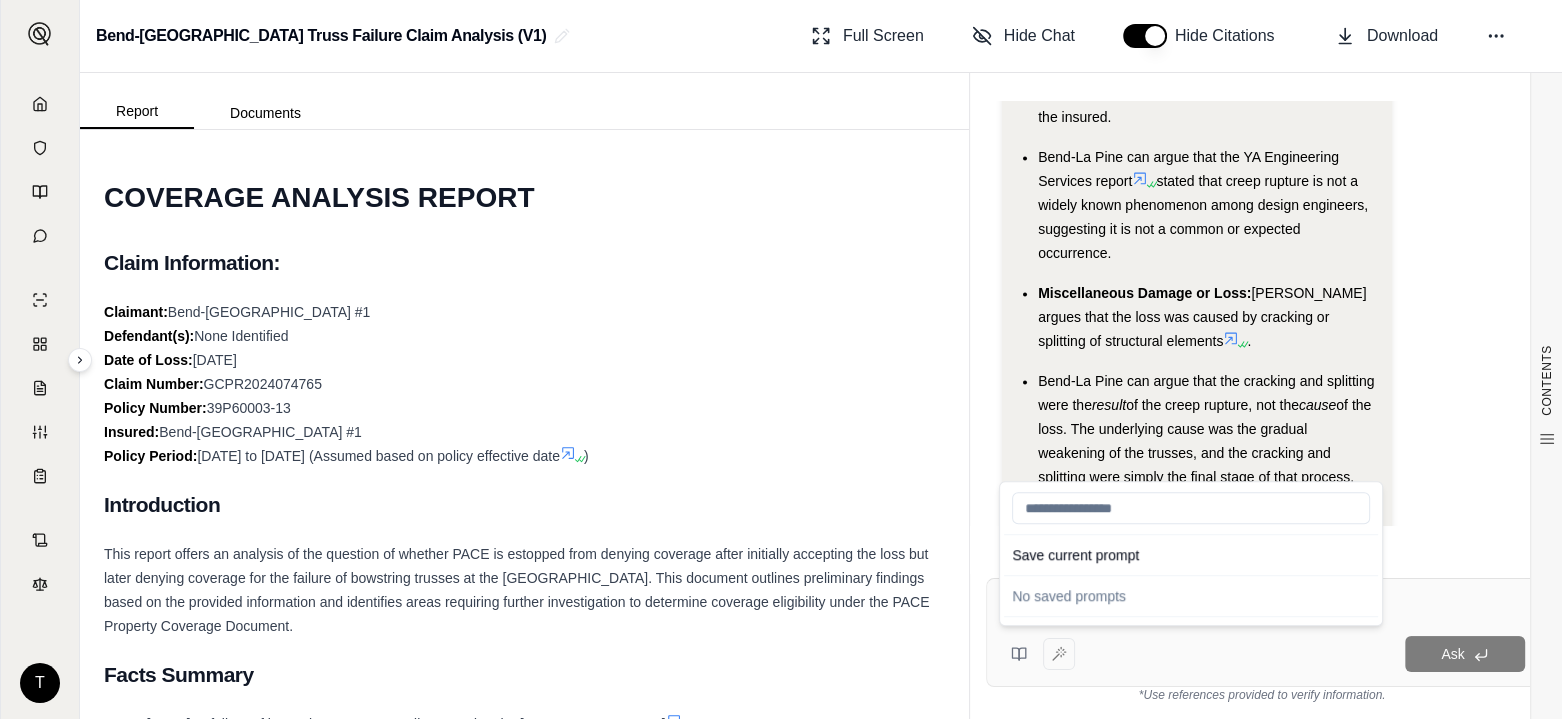 click on "No saved prompts" at bounding box center (1191, 596) 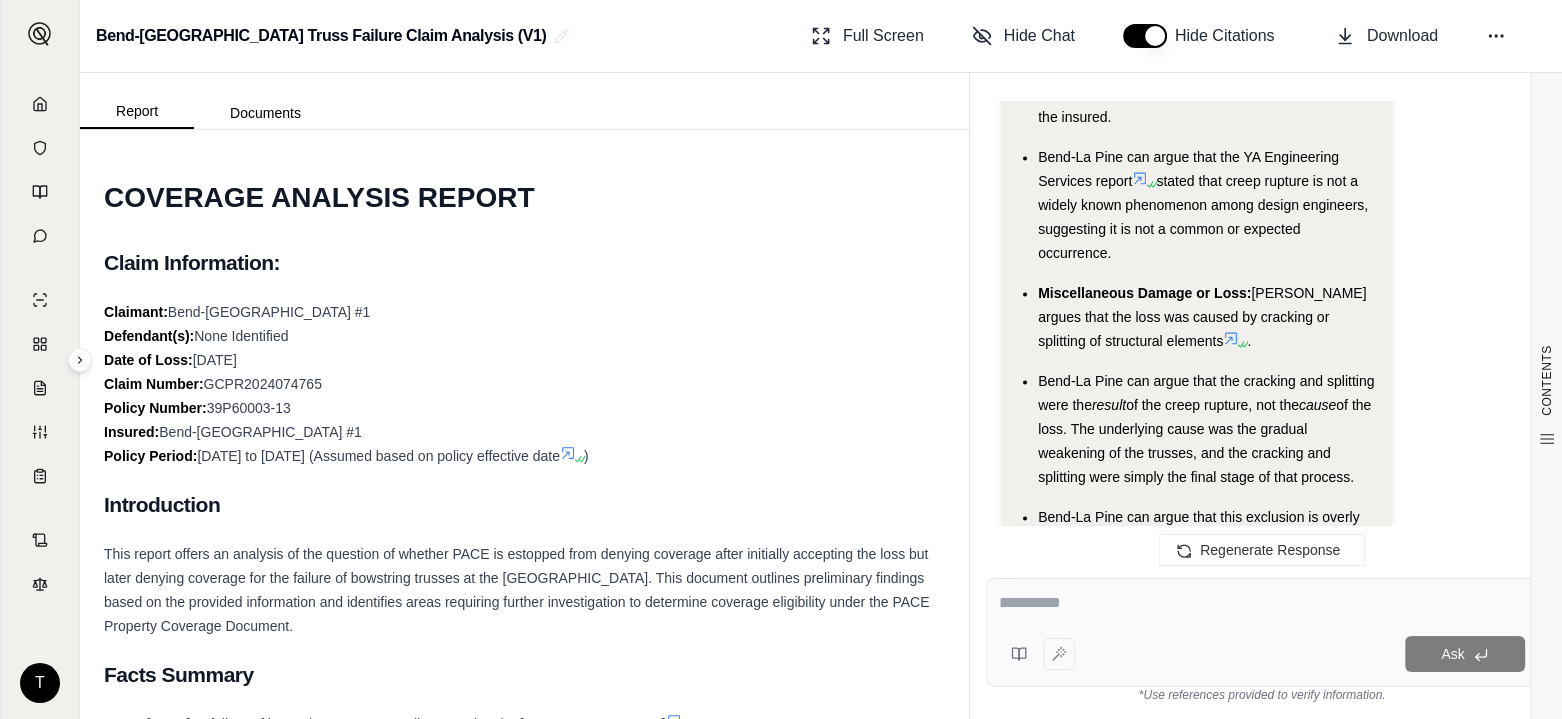 click at bounding box center [1262, 603] 